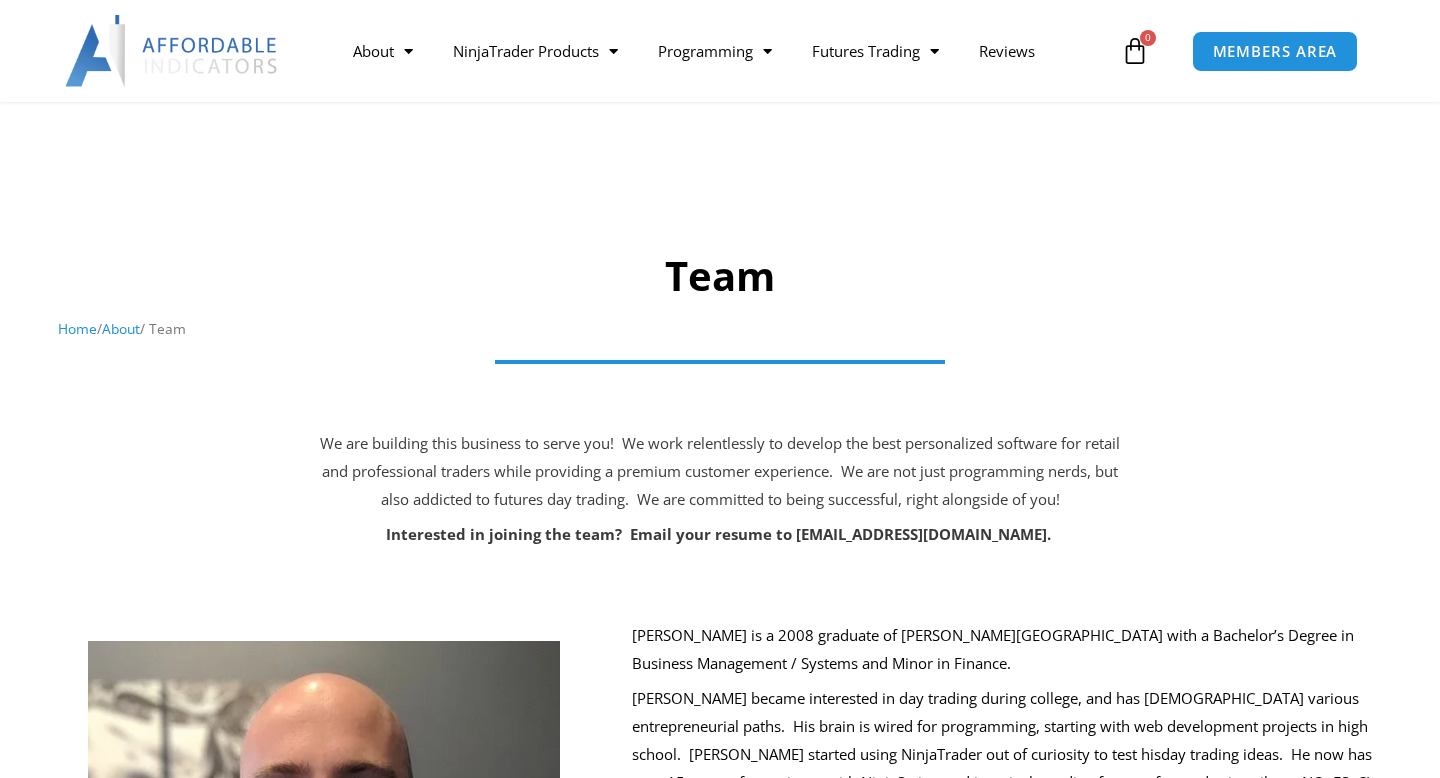 scroll, scrollTop: 391, scrollLeft: 0, axis: vertical 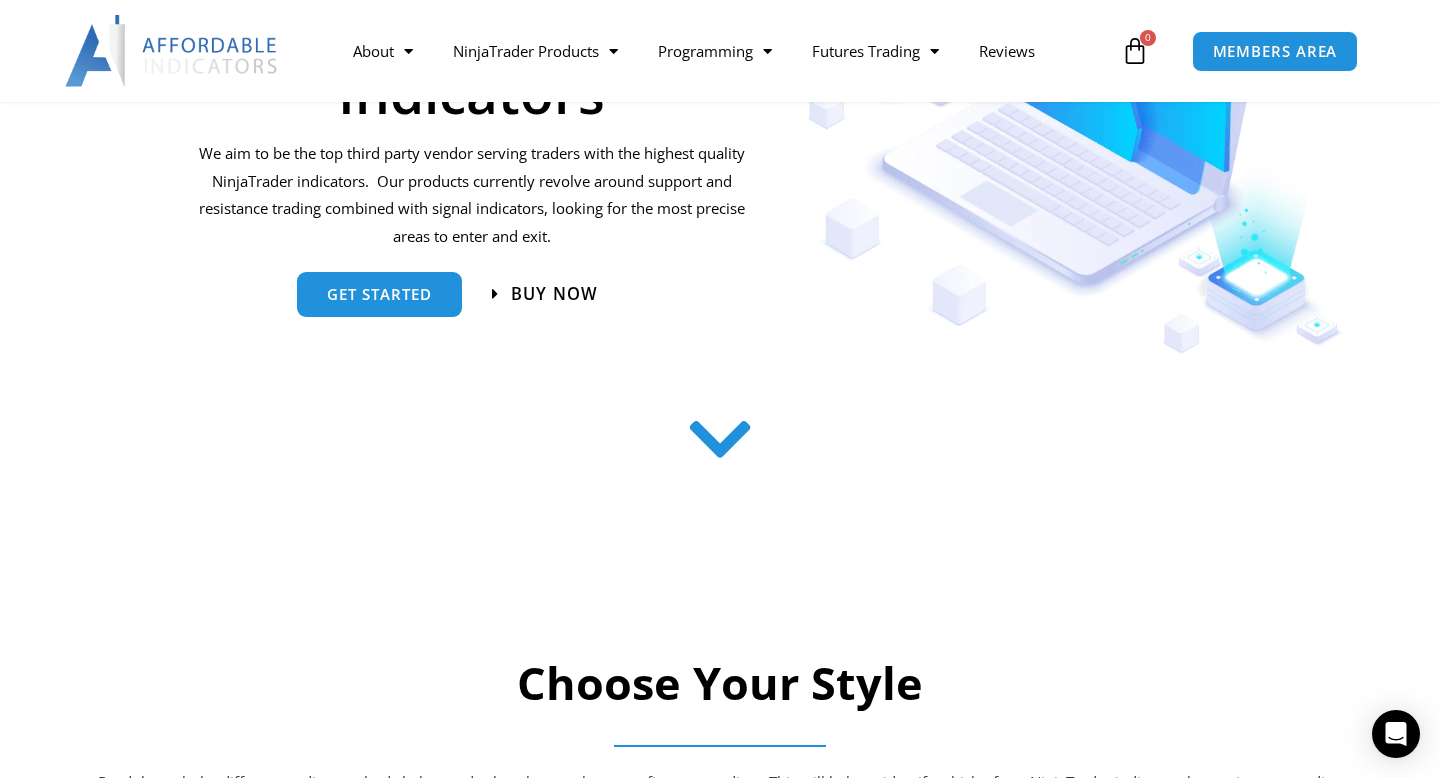 click on "Buy now" at bounding box center [553, 293] 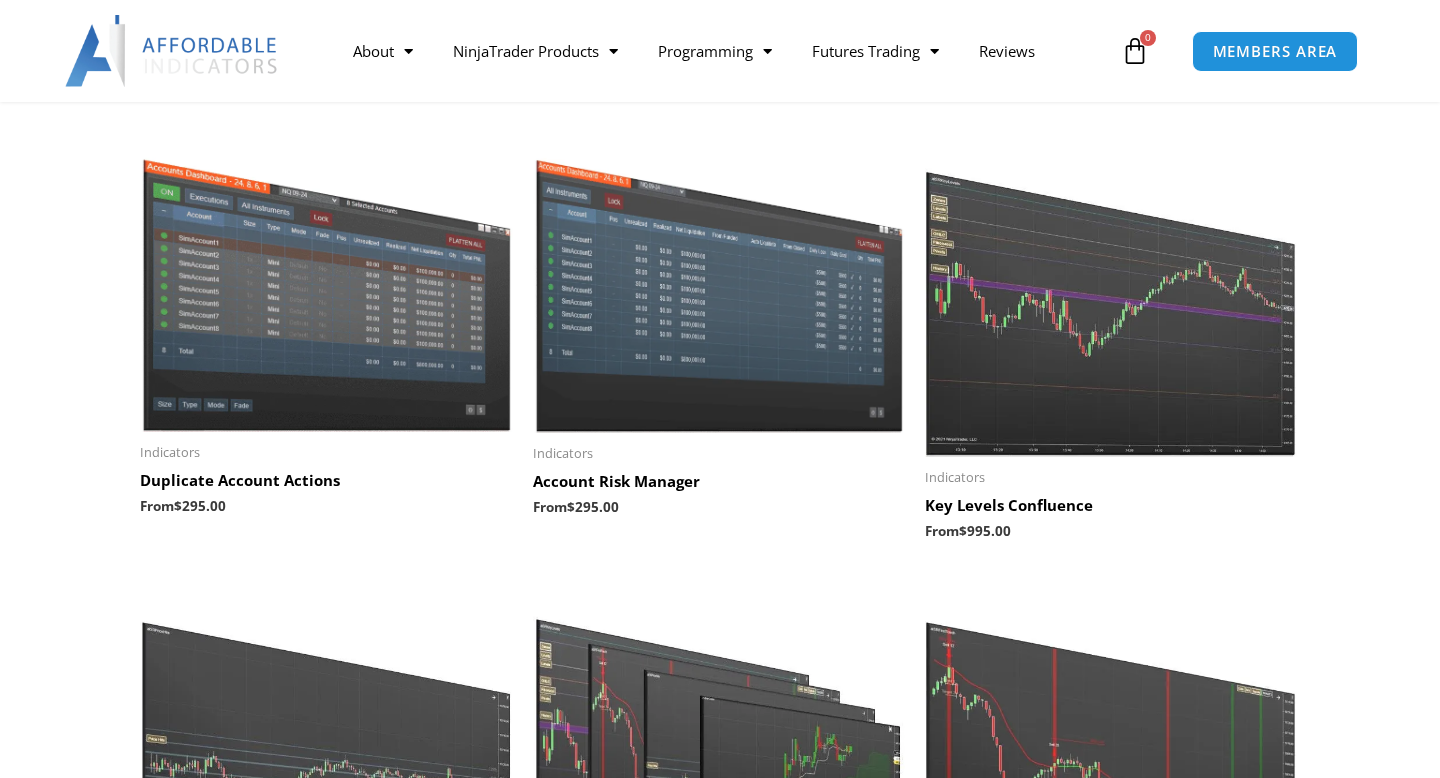 scroll, scrollTop: 391, scrollLeft: 0, axis: vertical 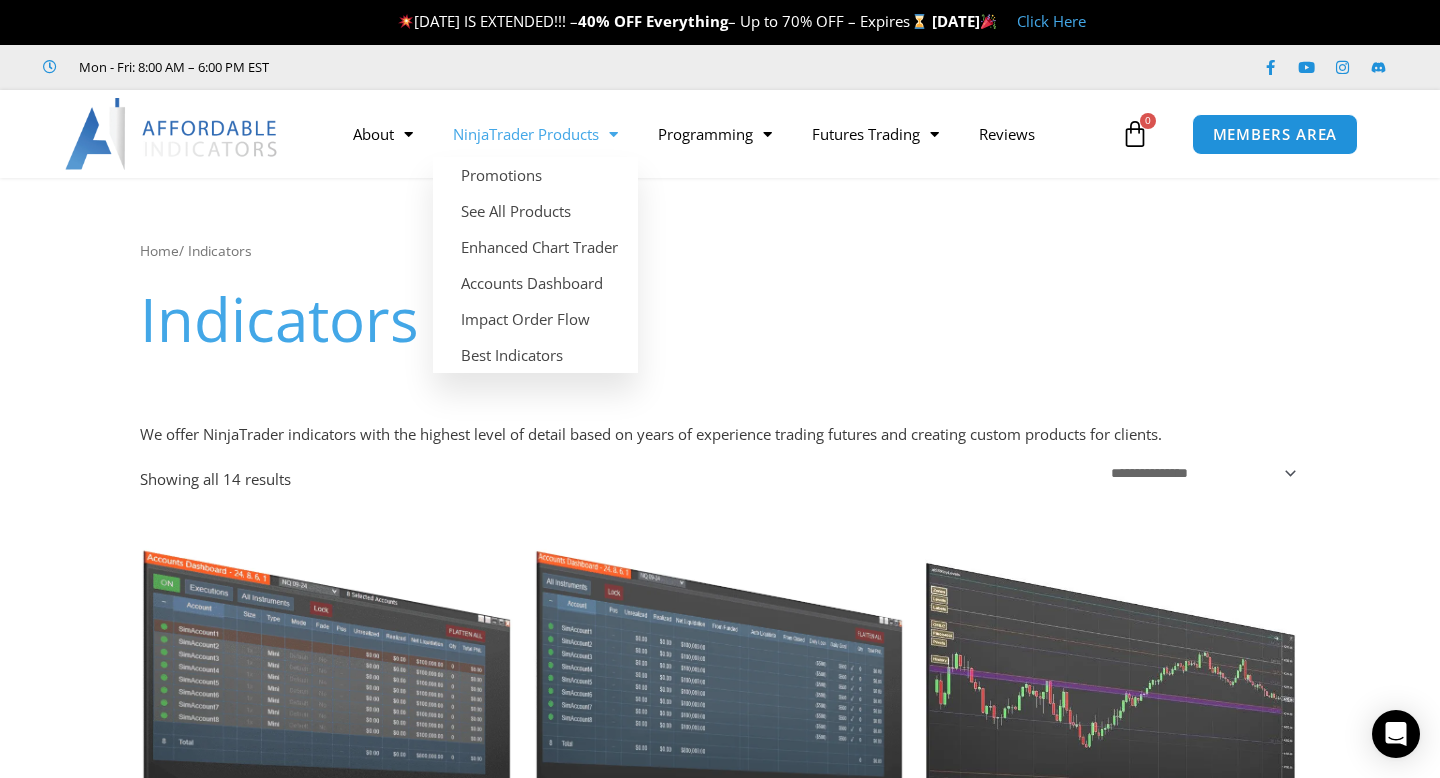 click 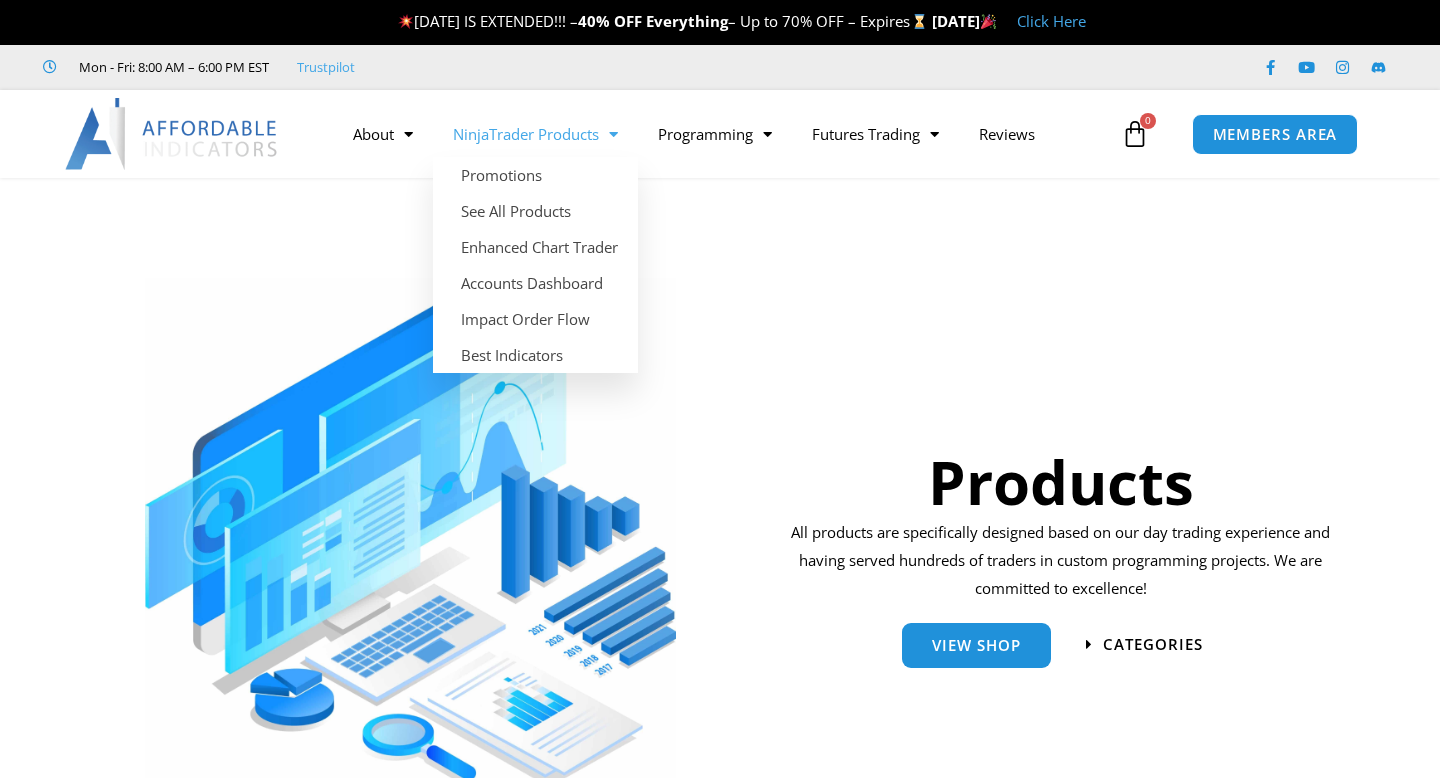 scroll, scrollTop: 0, scrollLeft: 0, axis: both 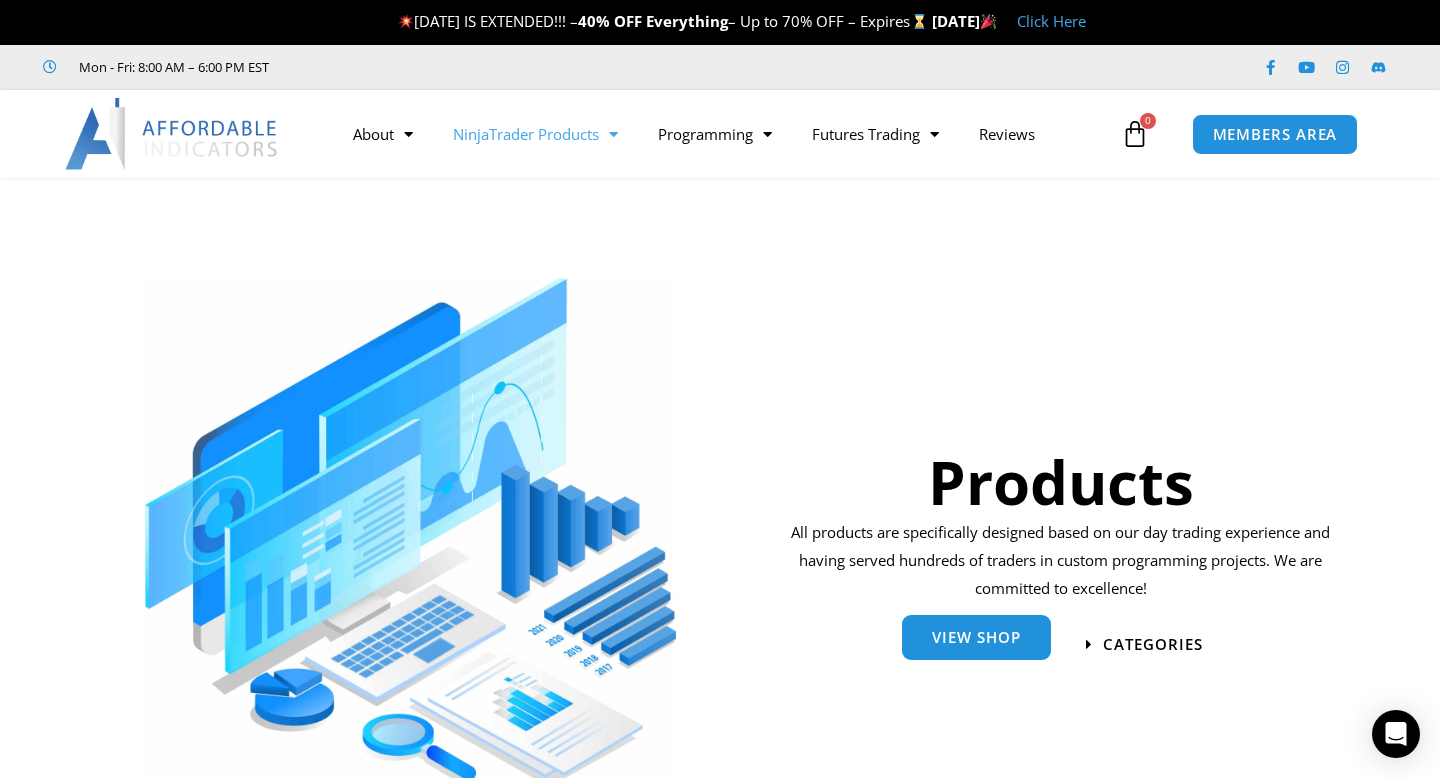 click on "View Shop" at bounding box center [976, 637] 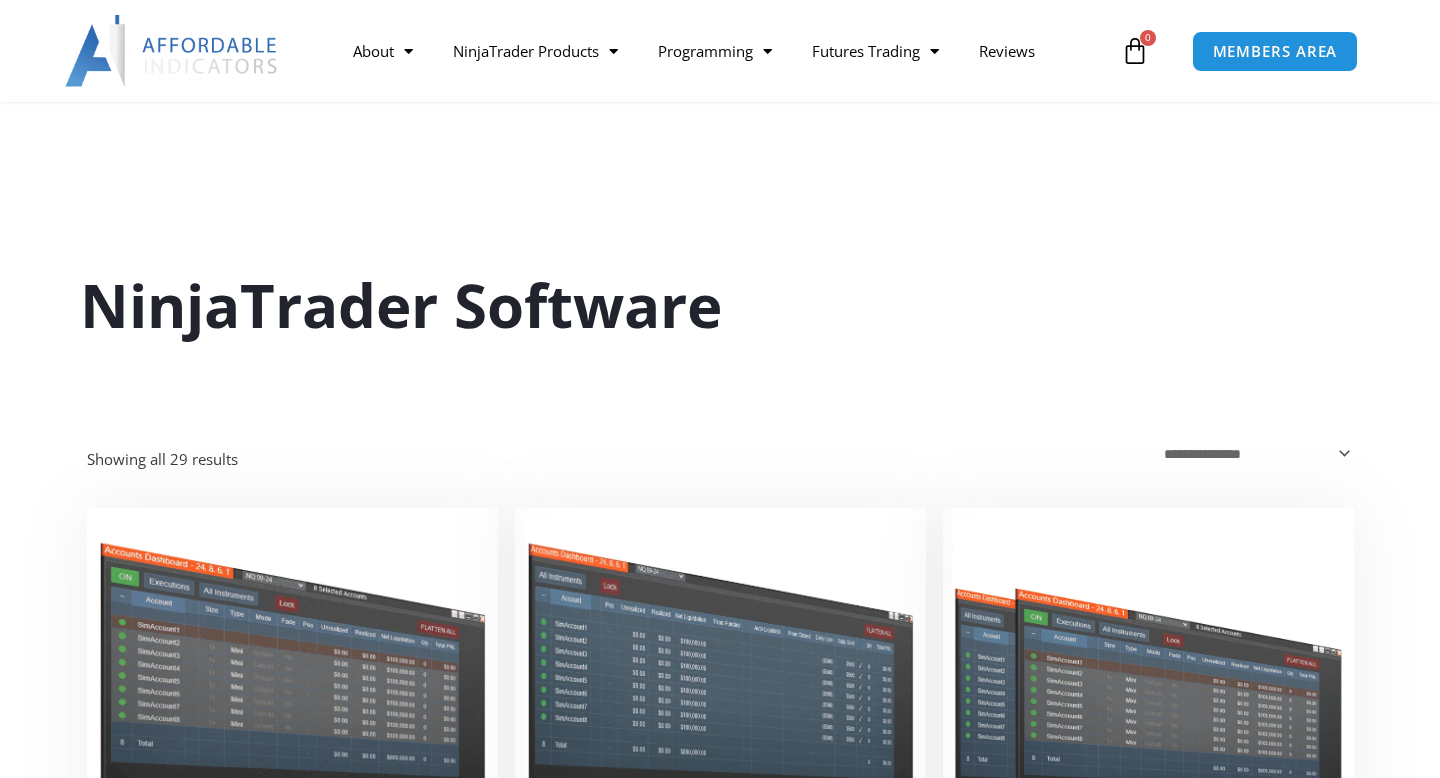 scroll, scrollTop: 377, scrollLeft: 0, axis: vertical 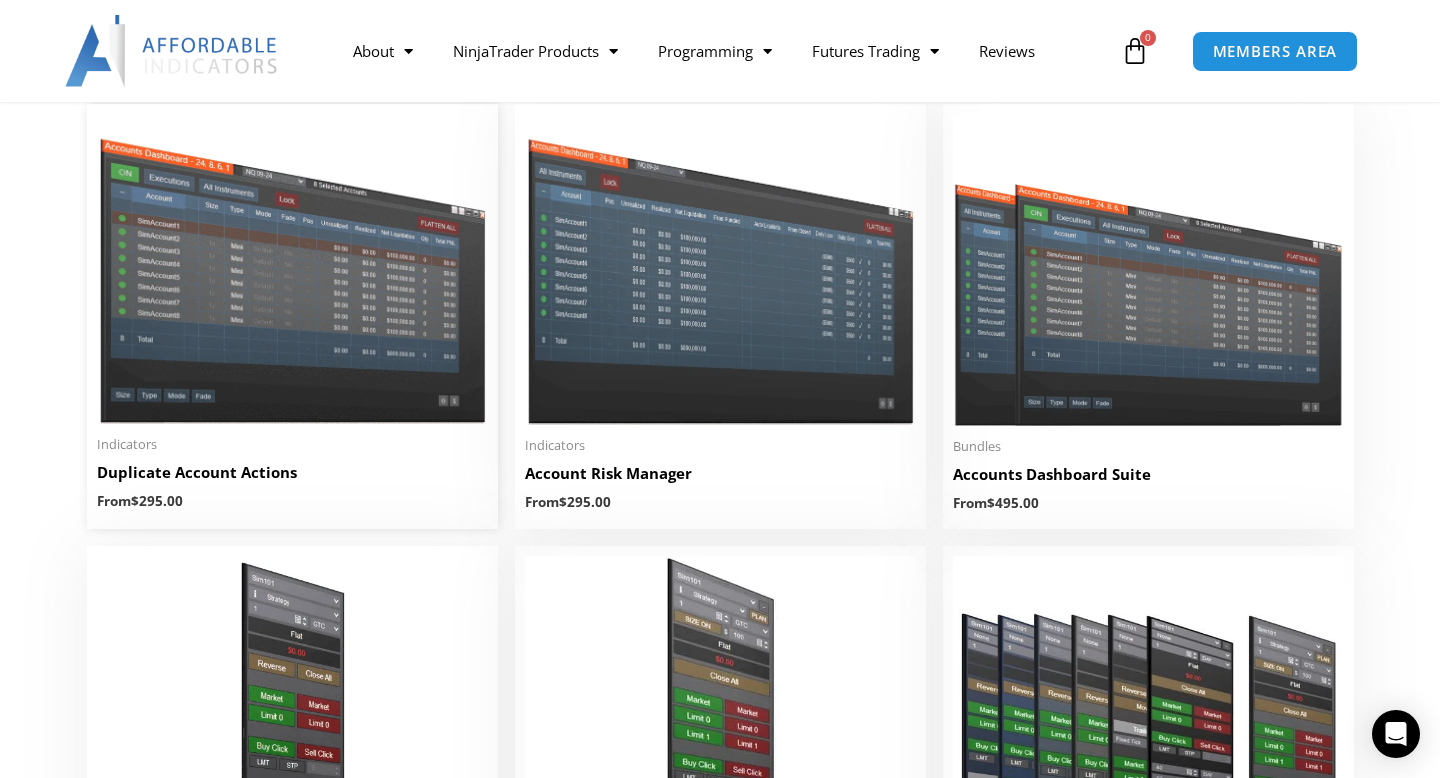 click on "Duplicate Account Actions" at bounding box center [292, 472] 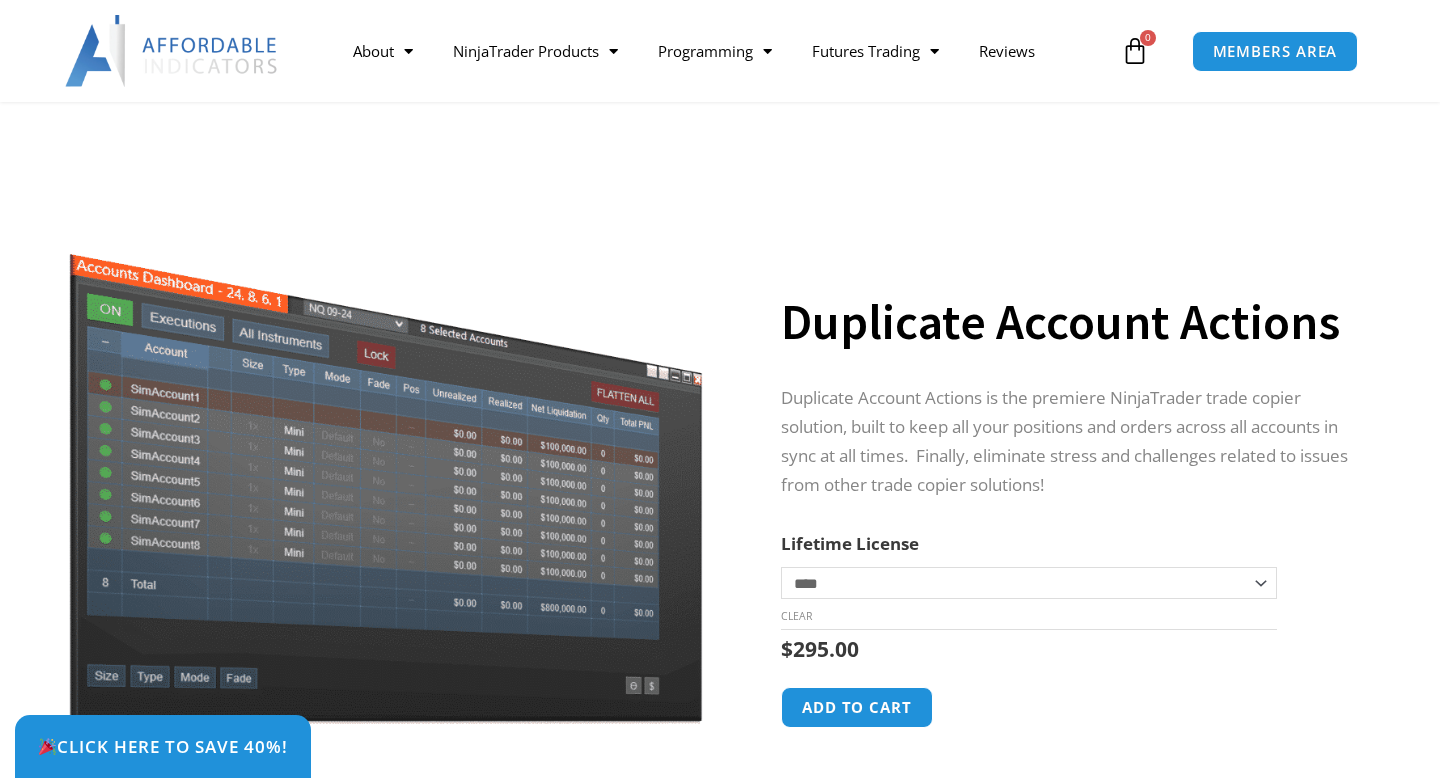 scroll, scrollTop: 425, scrollLeft: 0, axis: vertical 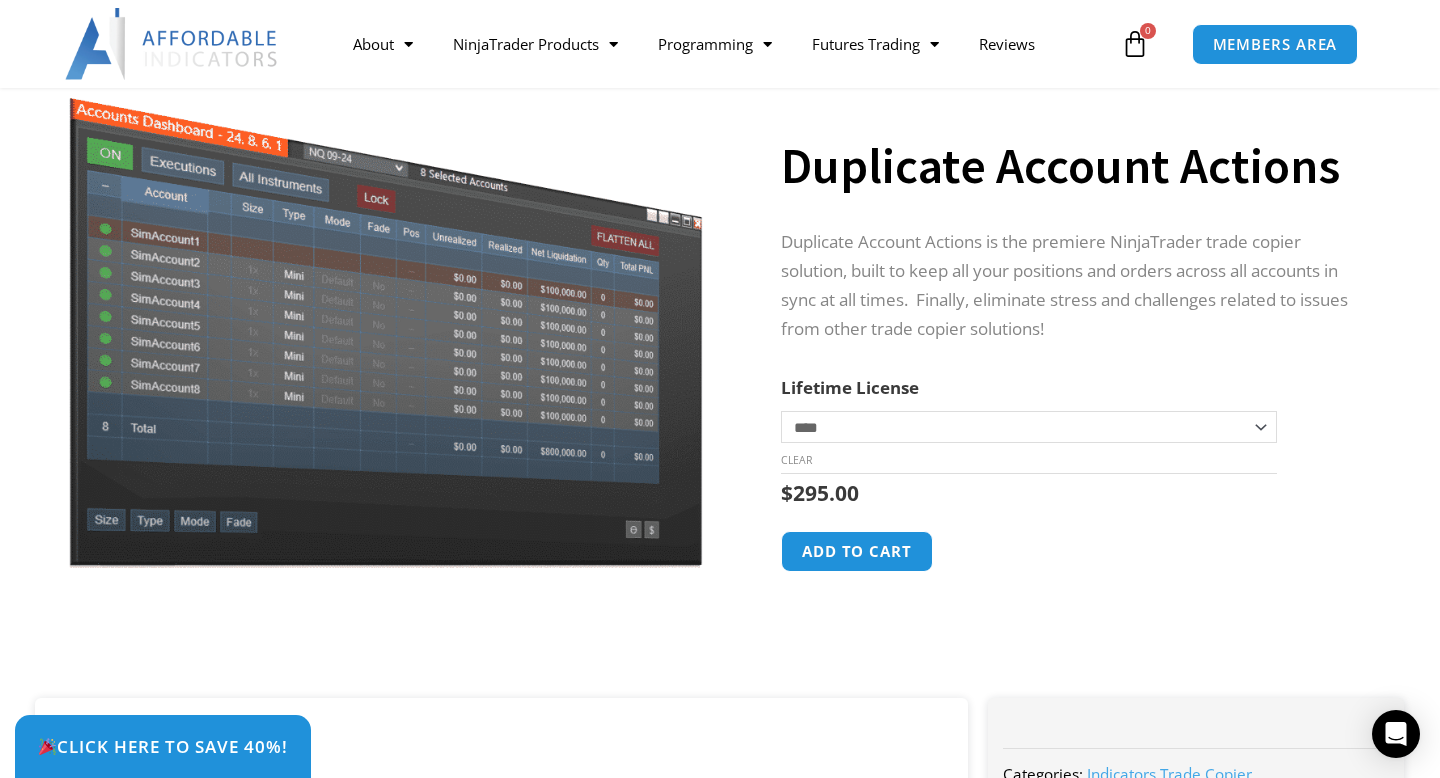 click on "**********" 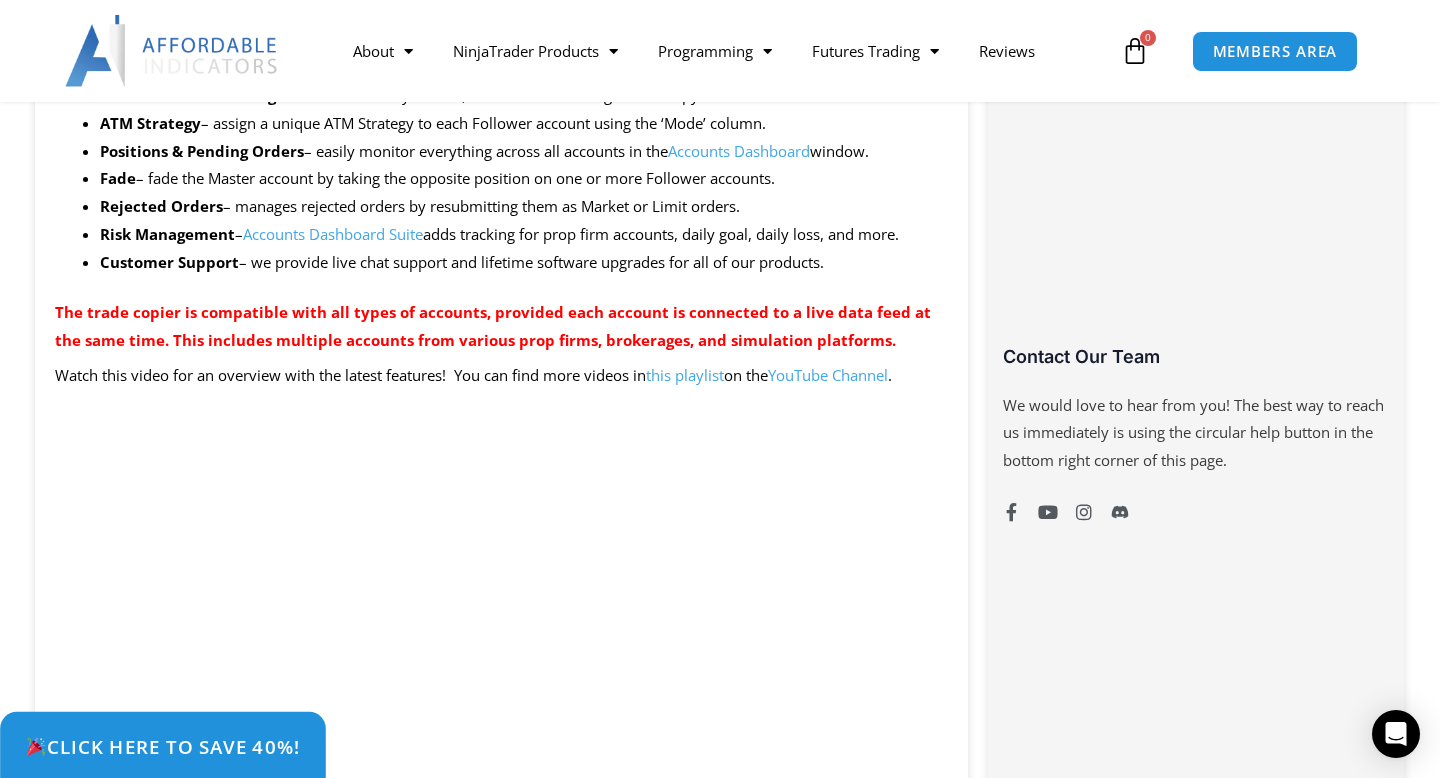 scroll, scrollTop: 1227, scrollLeft: 0, axis: vertical 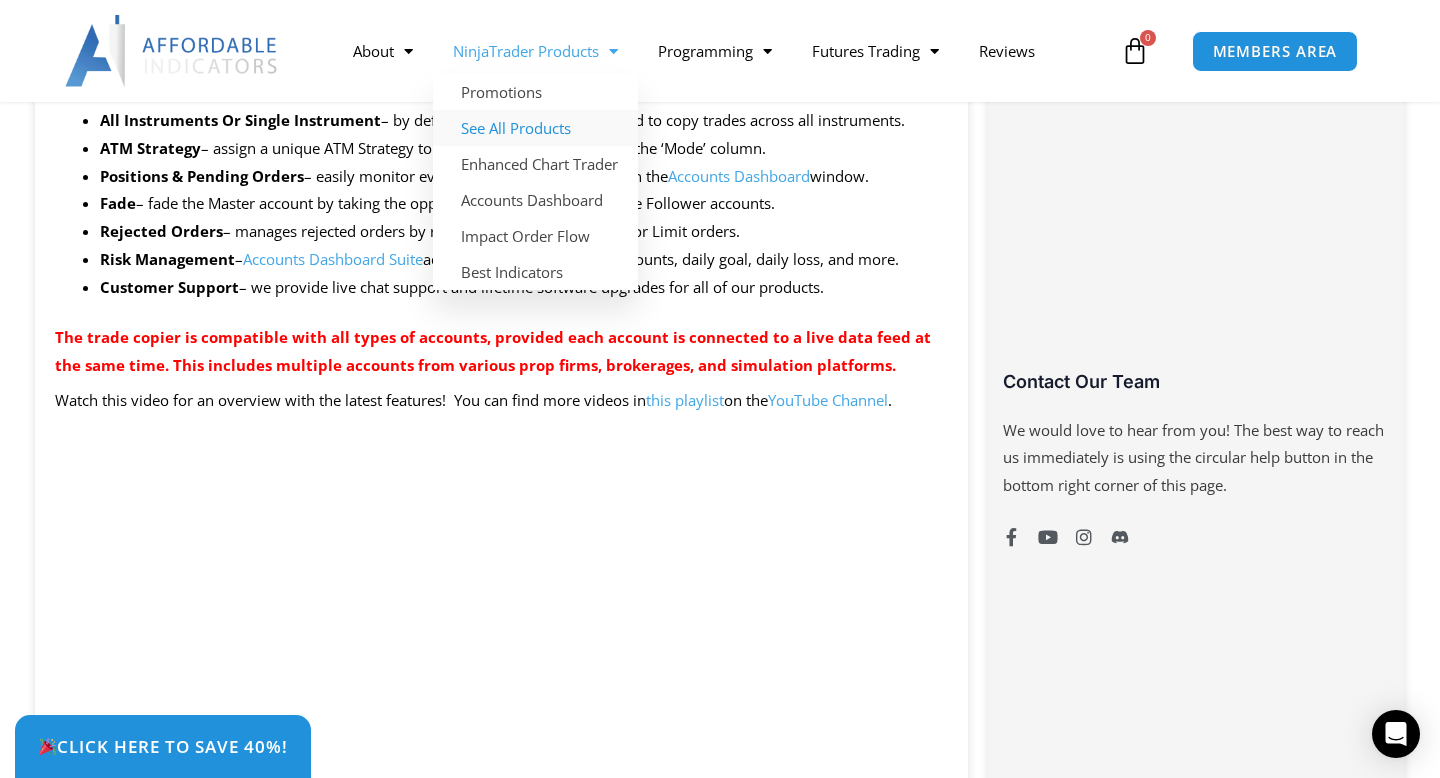 click on "See All Products" 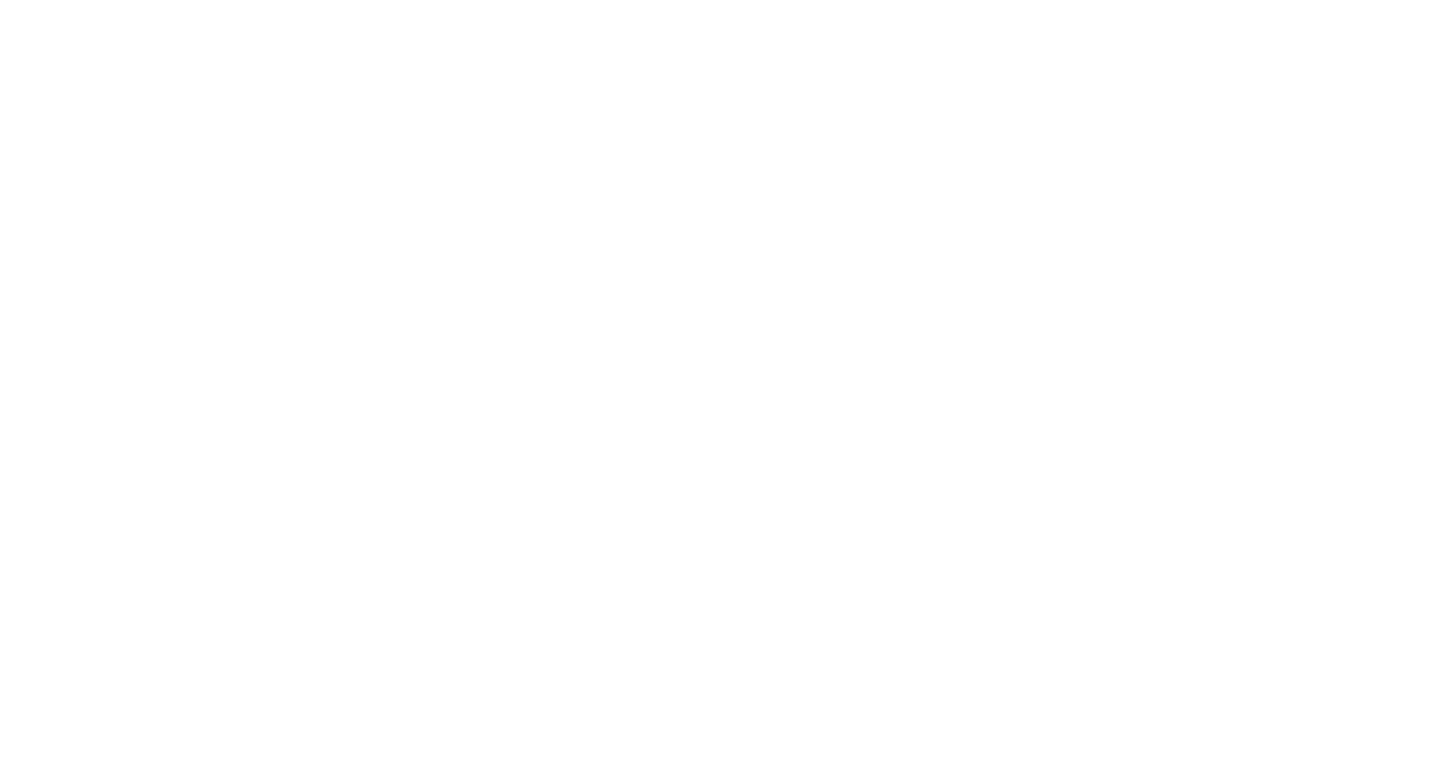 scroll, scrollTop: 0, scrollLeft: 0, axis: both 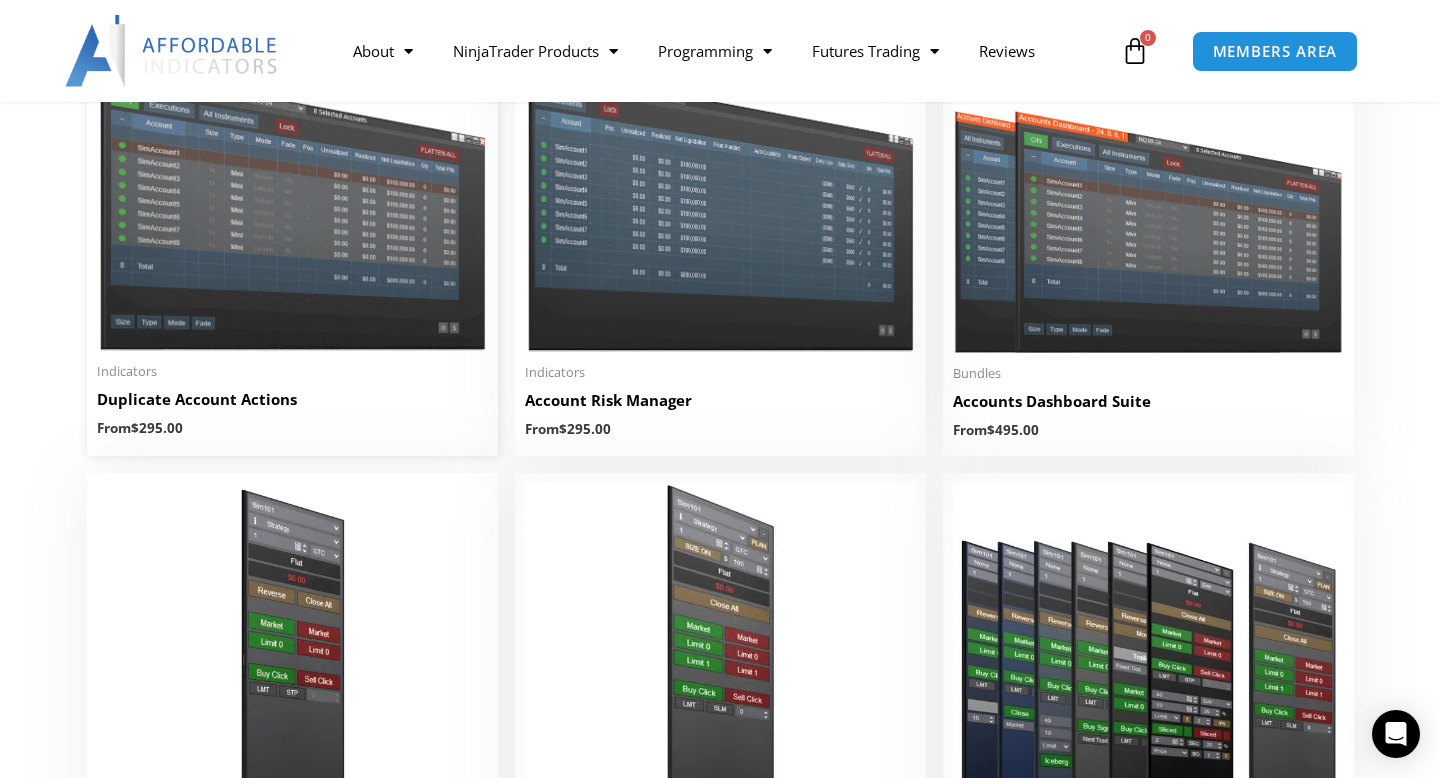 click at bounding box center [292, 196] 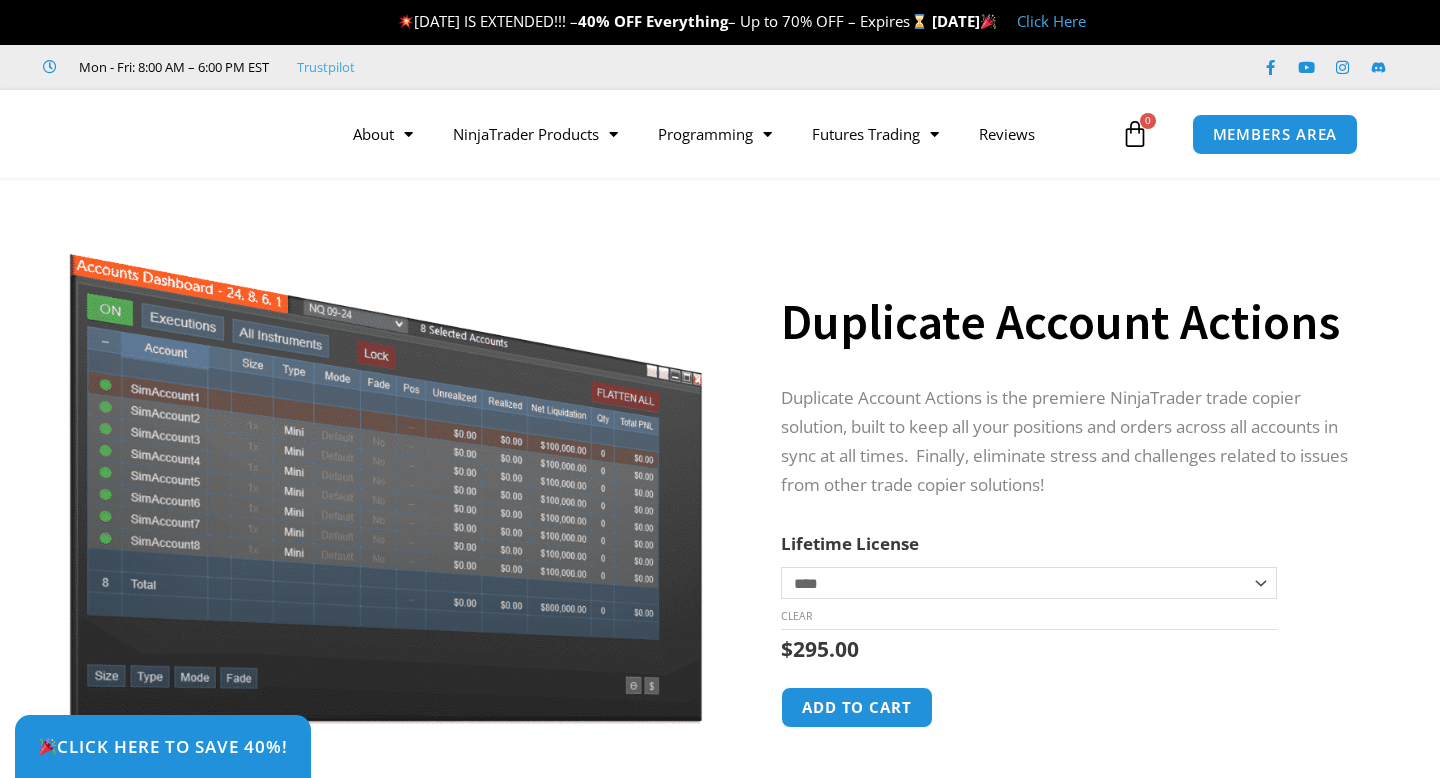 scroll, scrollTop: 0, scrollLeft: 0, axis: both 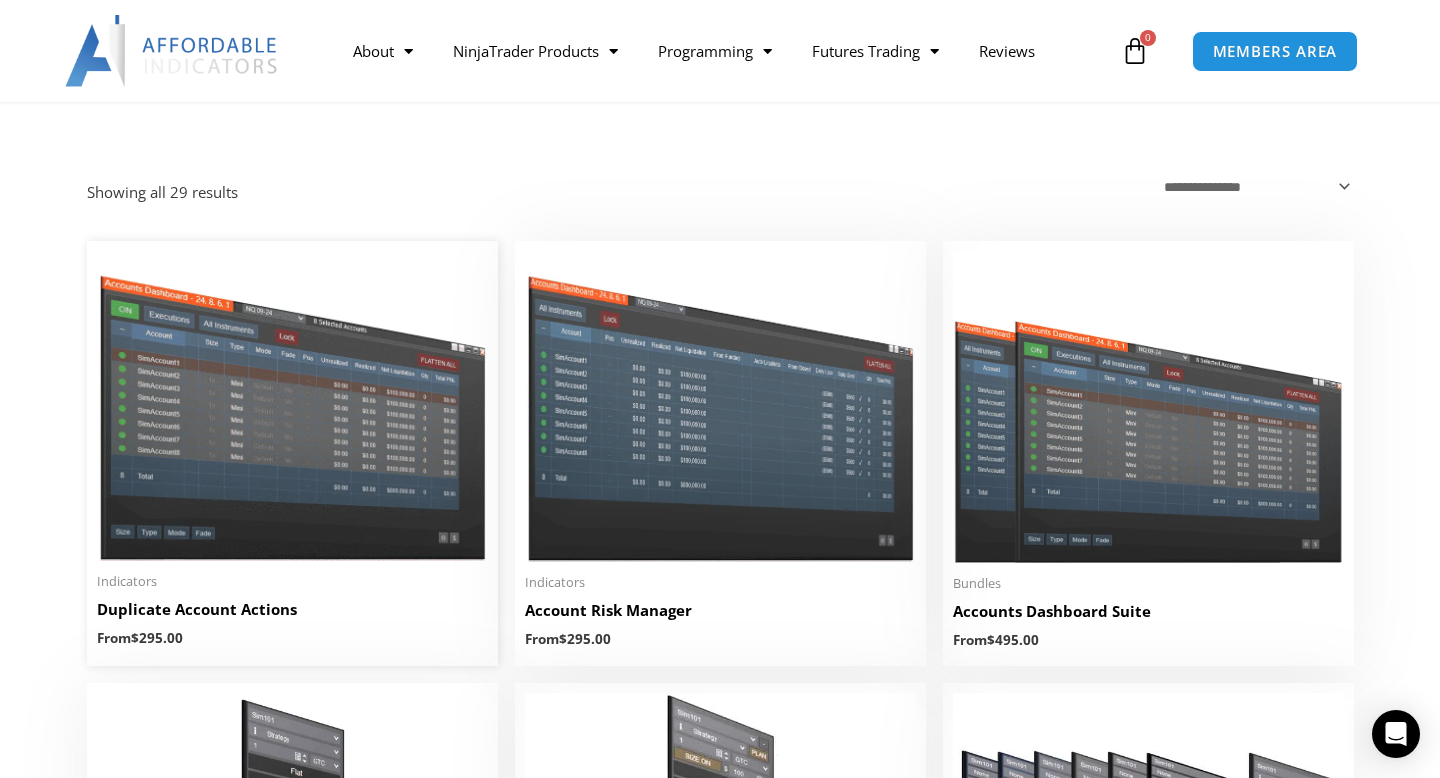 click at bounding box center (292, 406) 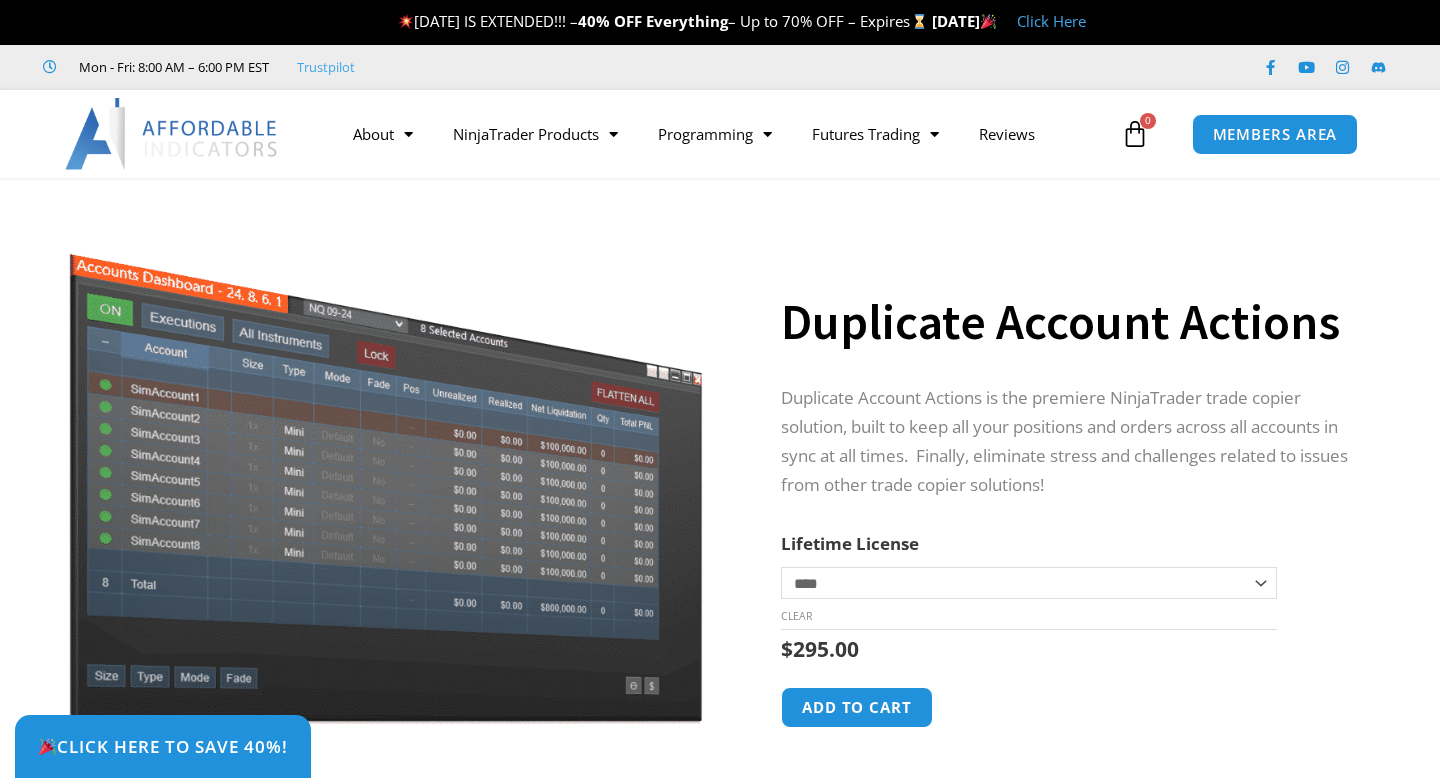 scroll, scrollTop: 0, scrollLeft: 0, axis: both 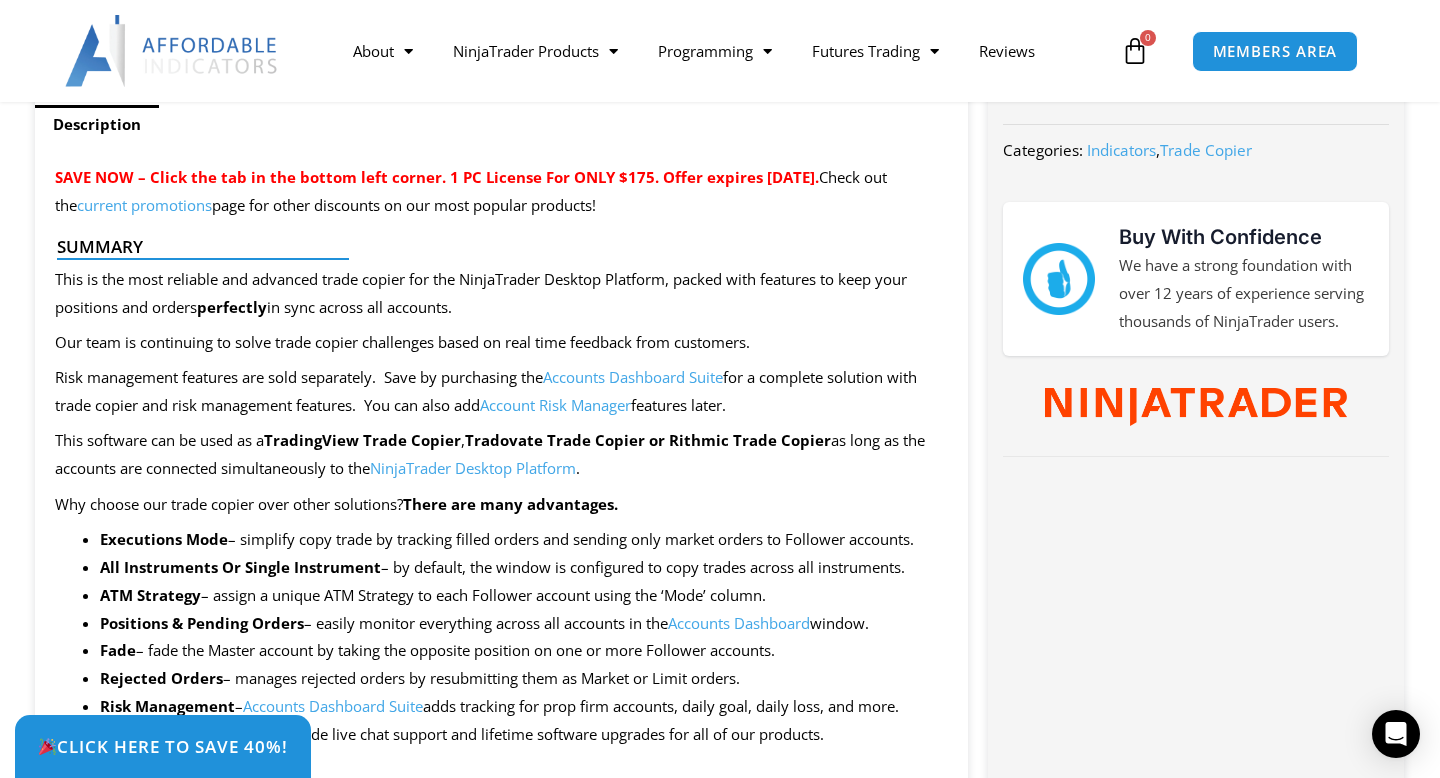 click on "Account Risk Manager" at bounding box center (555, 405) 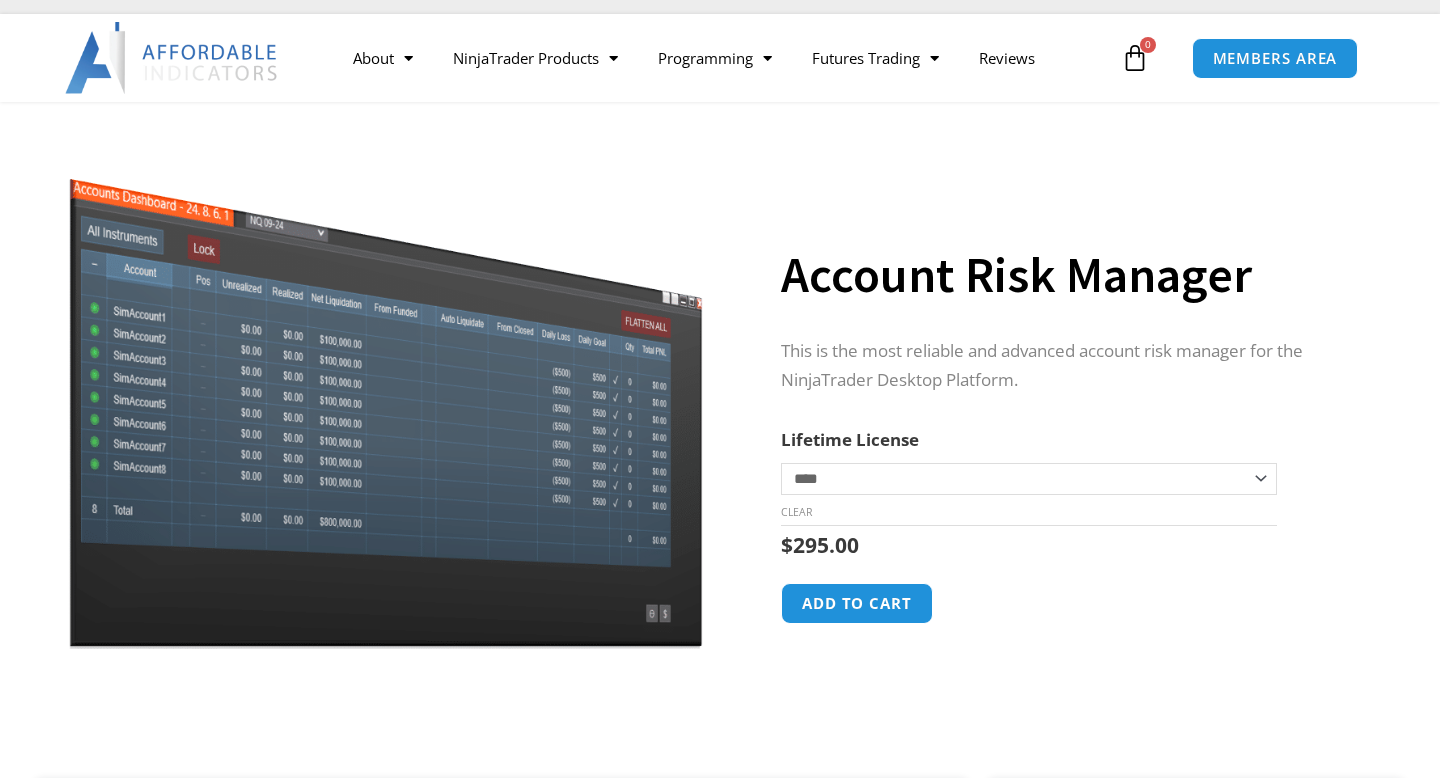 scroll, scrollTop: 31, scrollLeft: 0, axis: vertical 